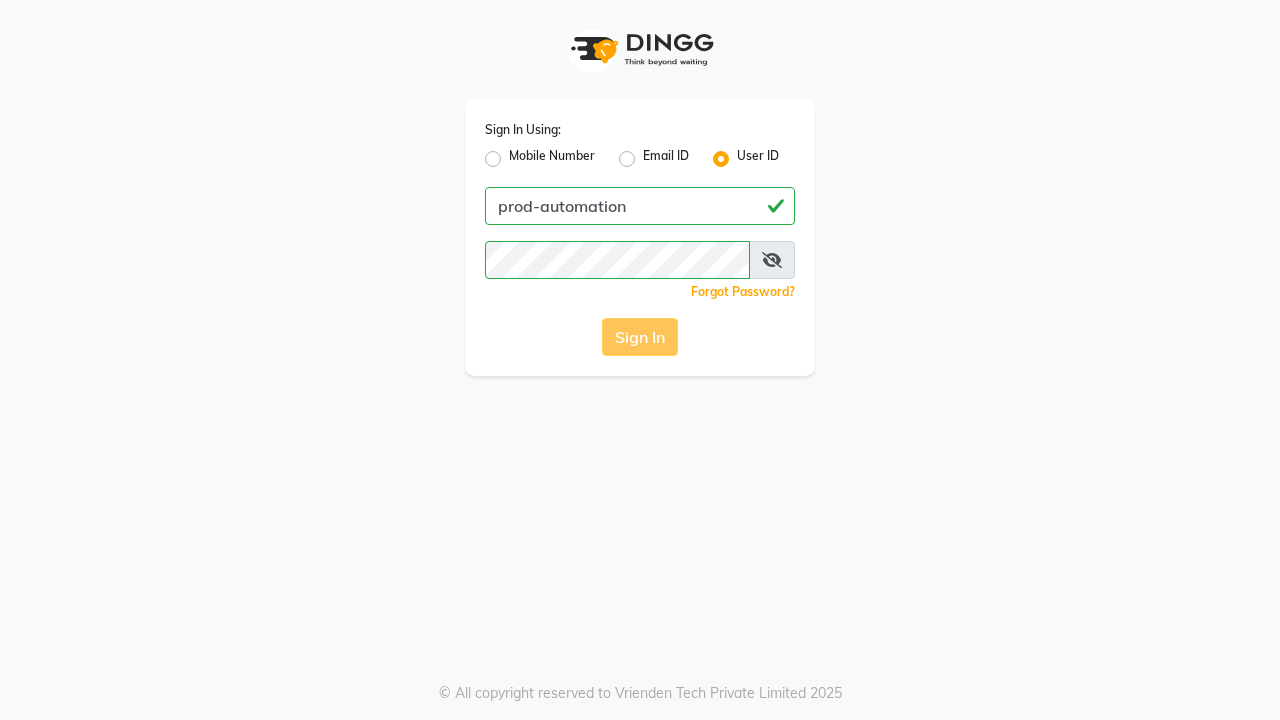 scroll, scrollTop: 0, scrollLeft: 0, axis: both 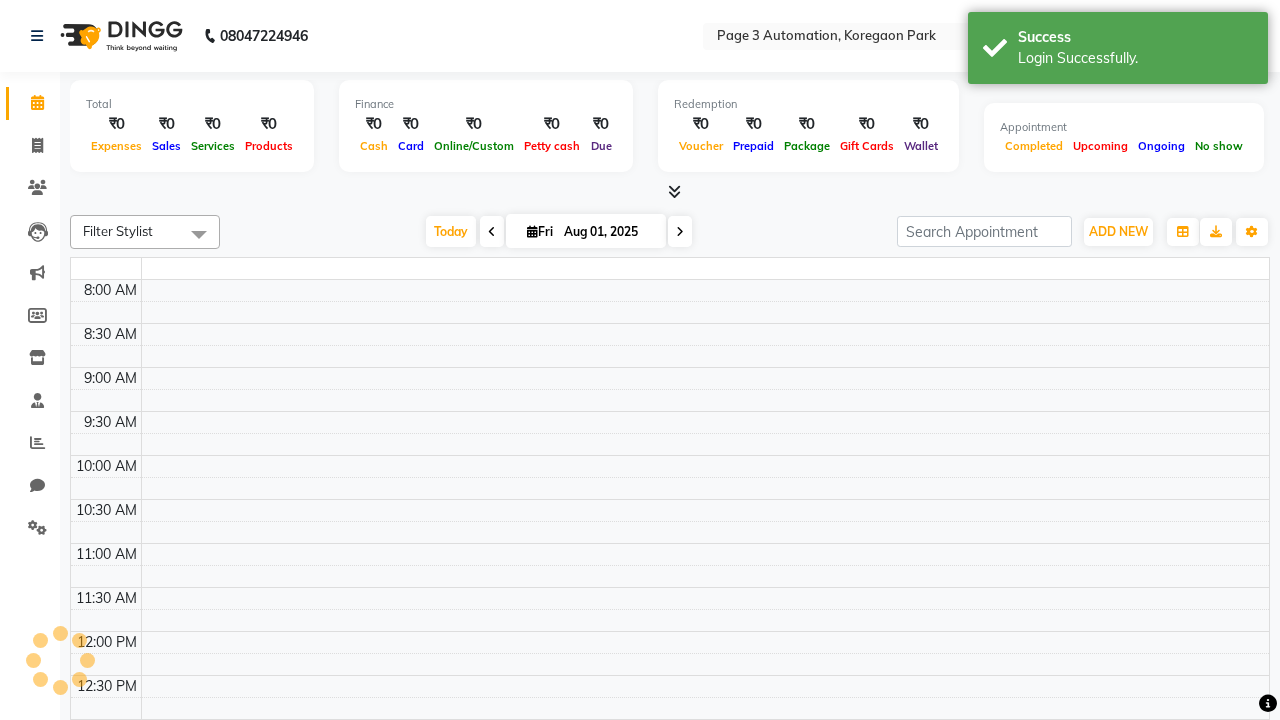 select on "en" 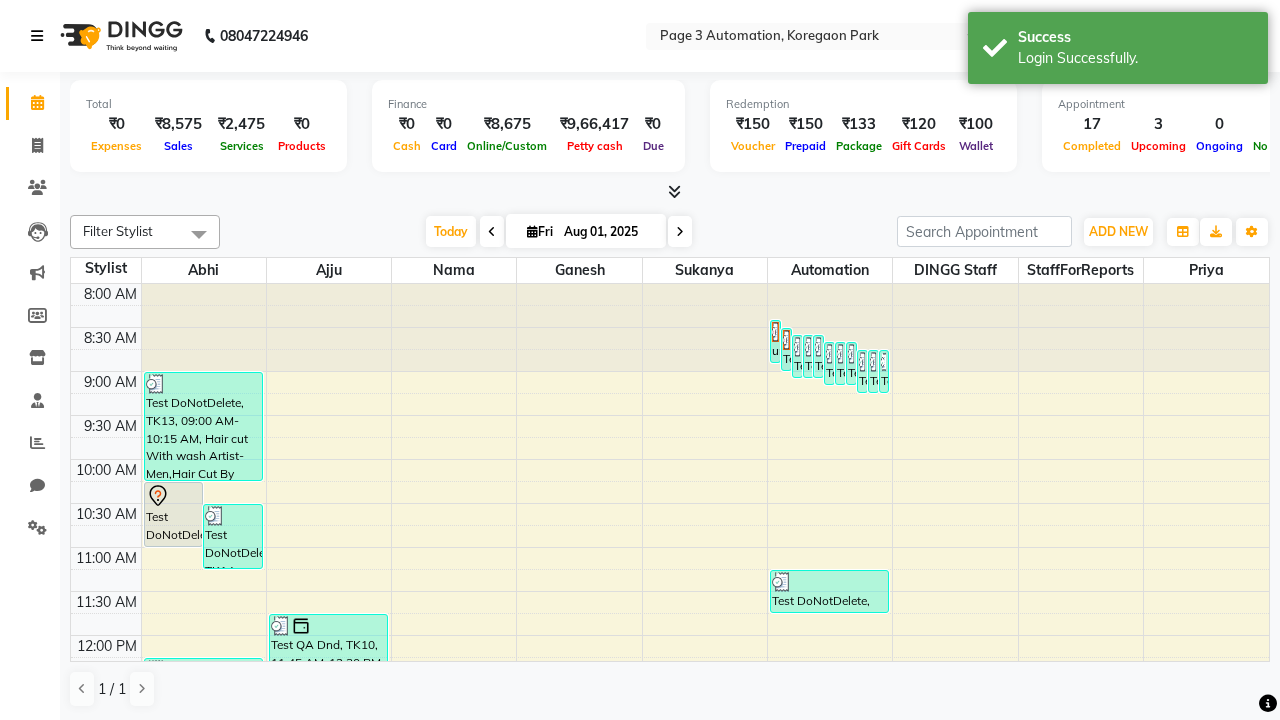 click at bounding box center (37, 36) 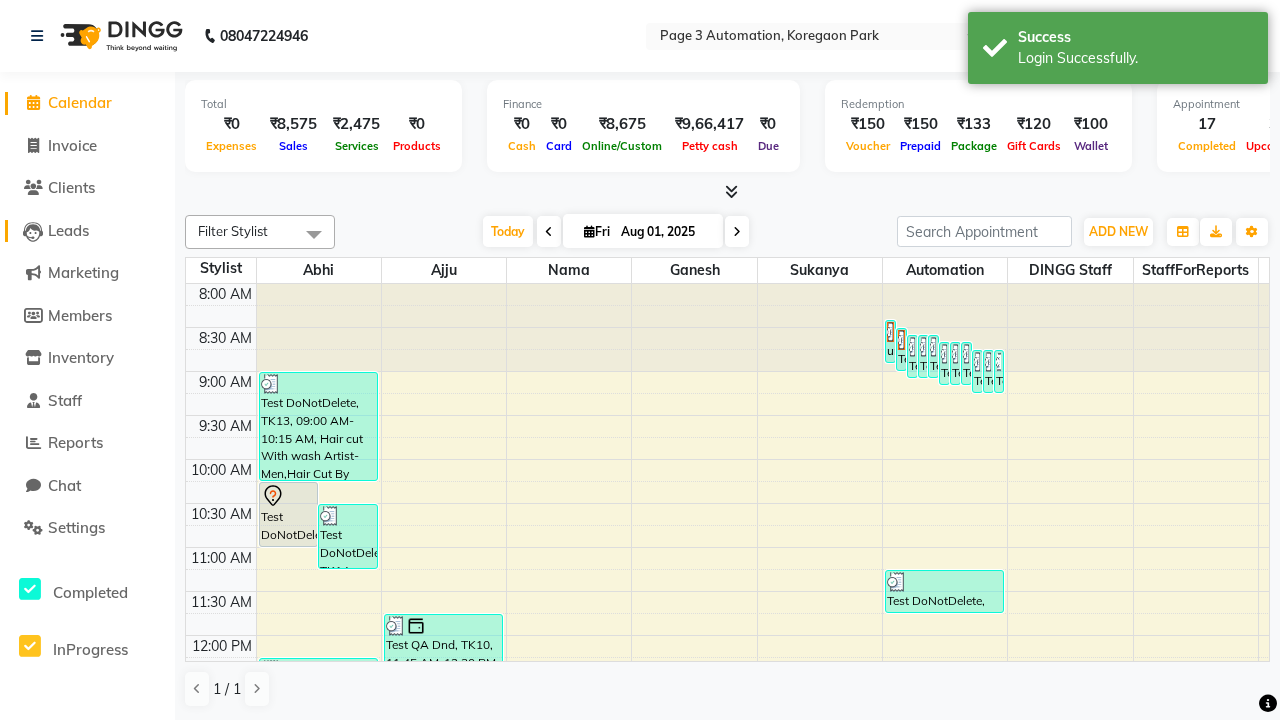 click on "Leads" 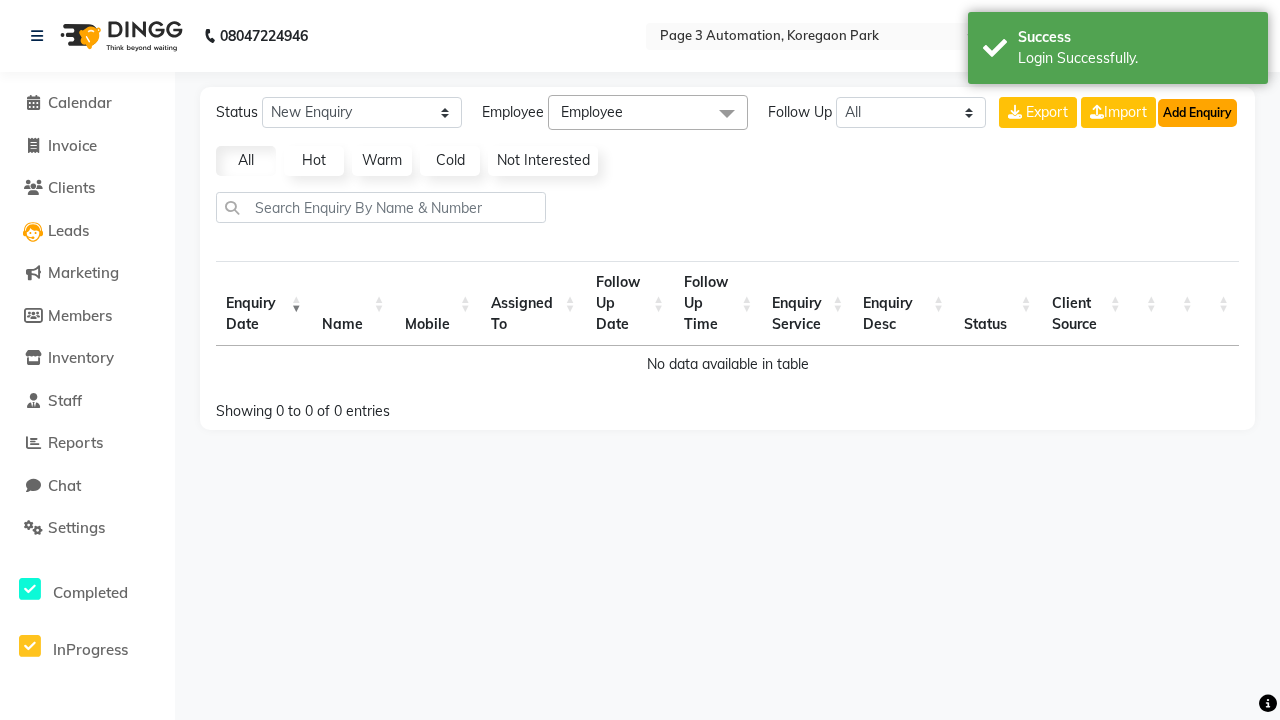 click on "Add Enquiry" 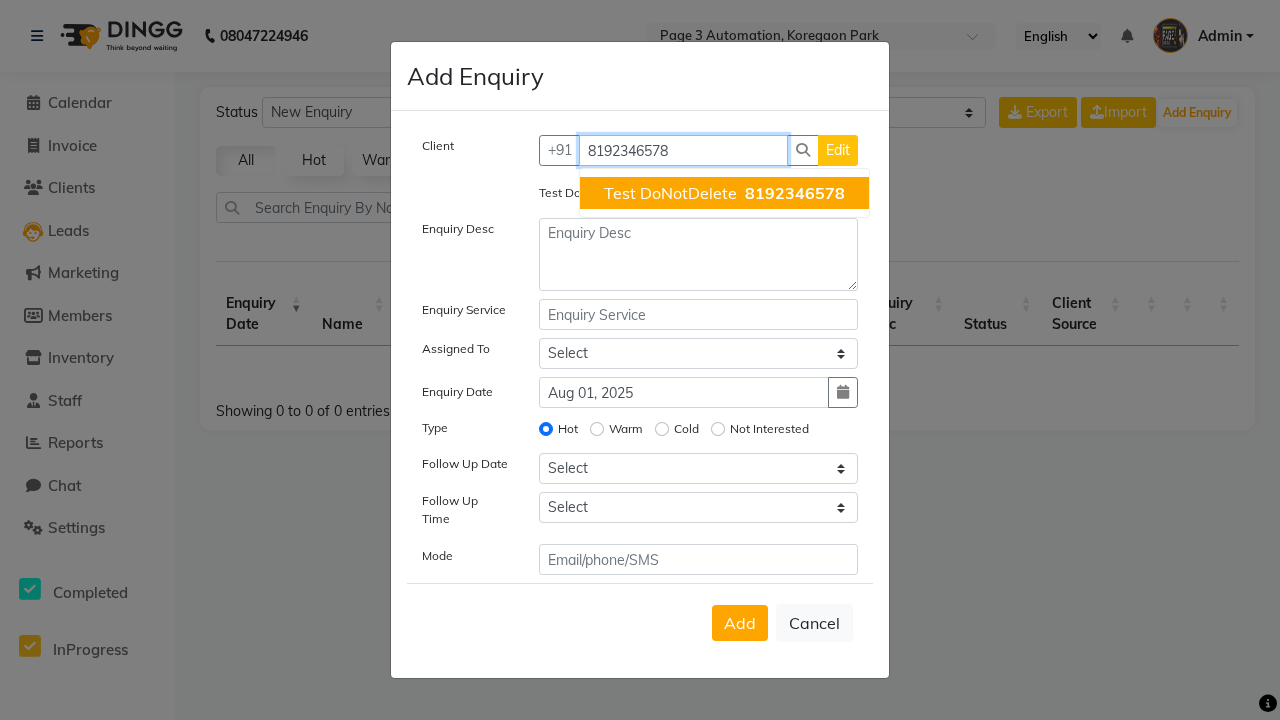 click on "Test DoNotDelete" at bounding box center [670, 193] 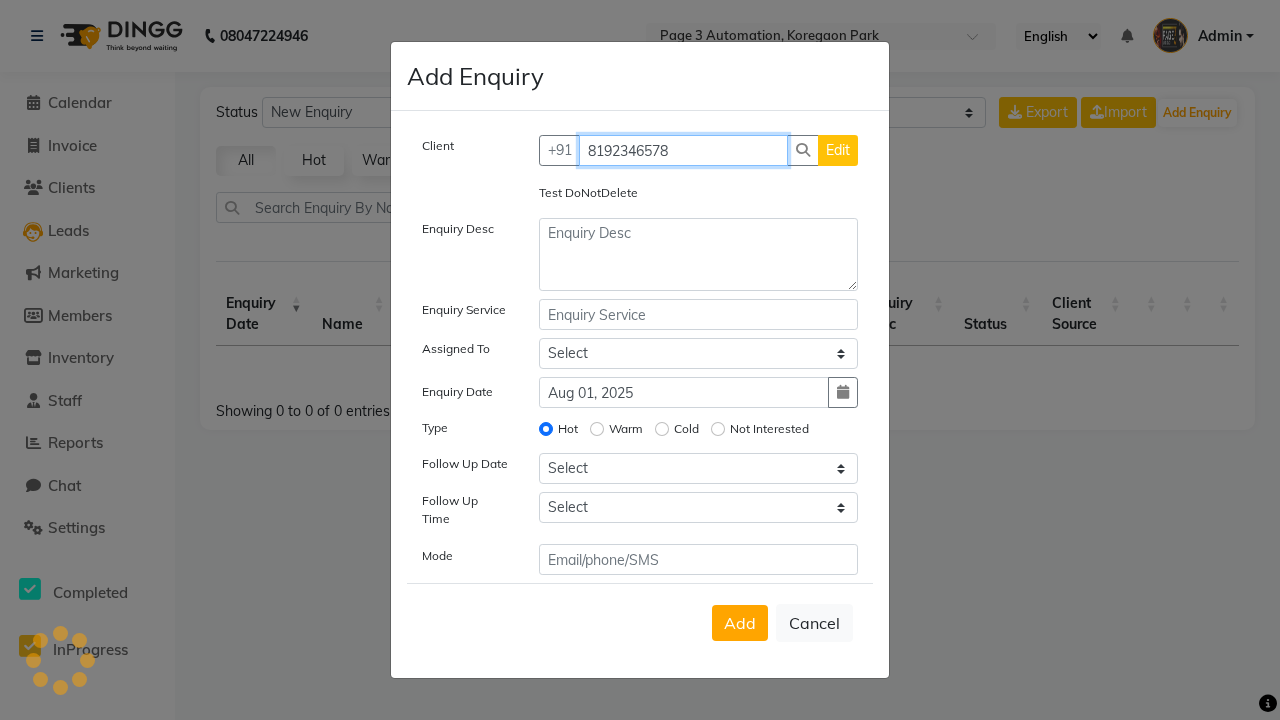 type on "8192346578" 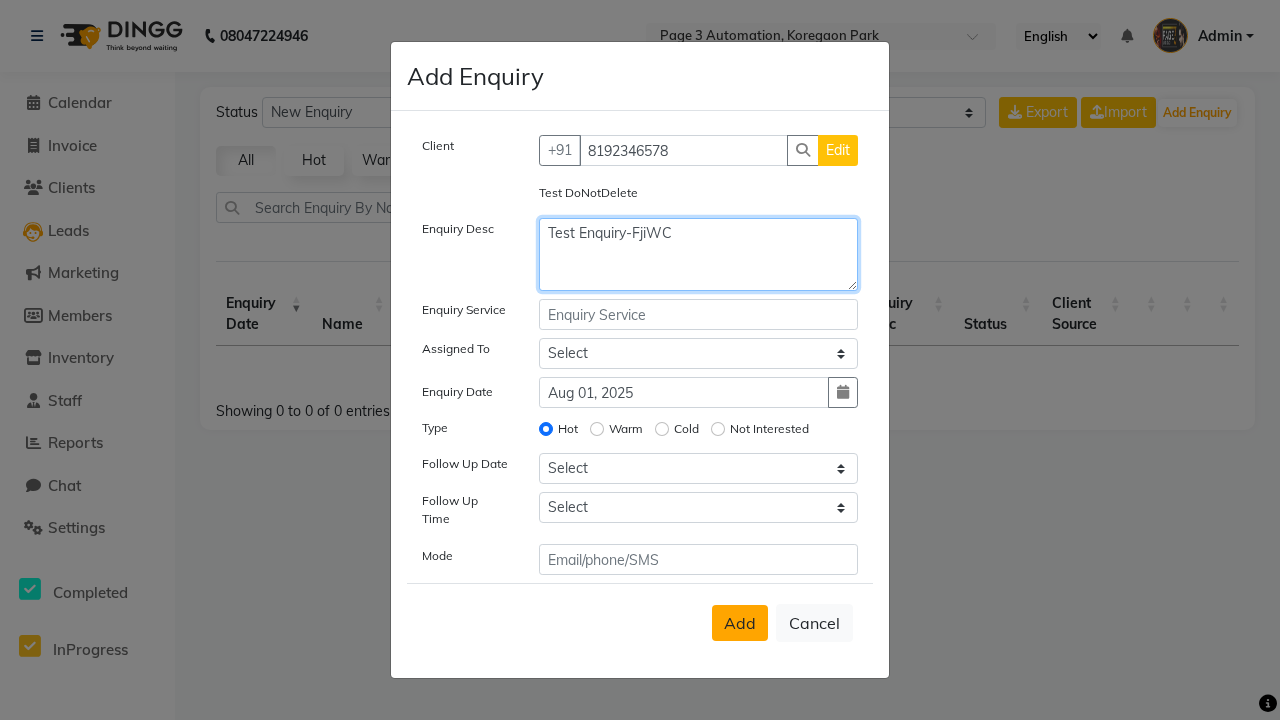 type on "Test Enquiry-FjiWC" 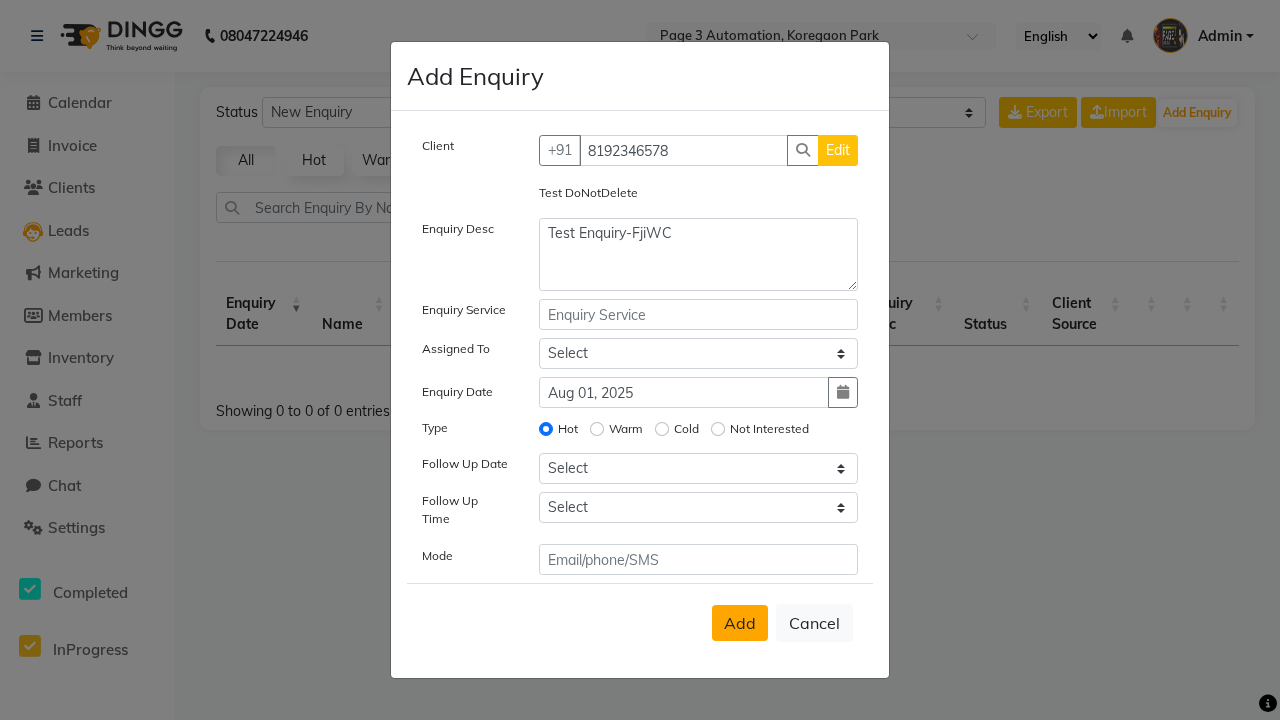 click on "Add" at bounding box center (740, 623) 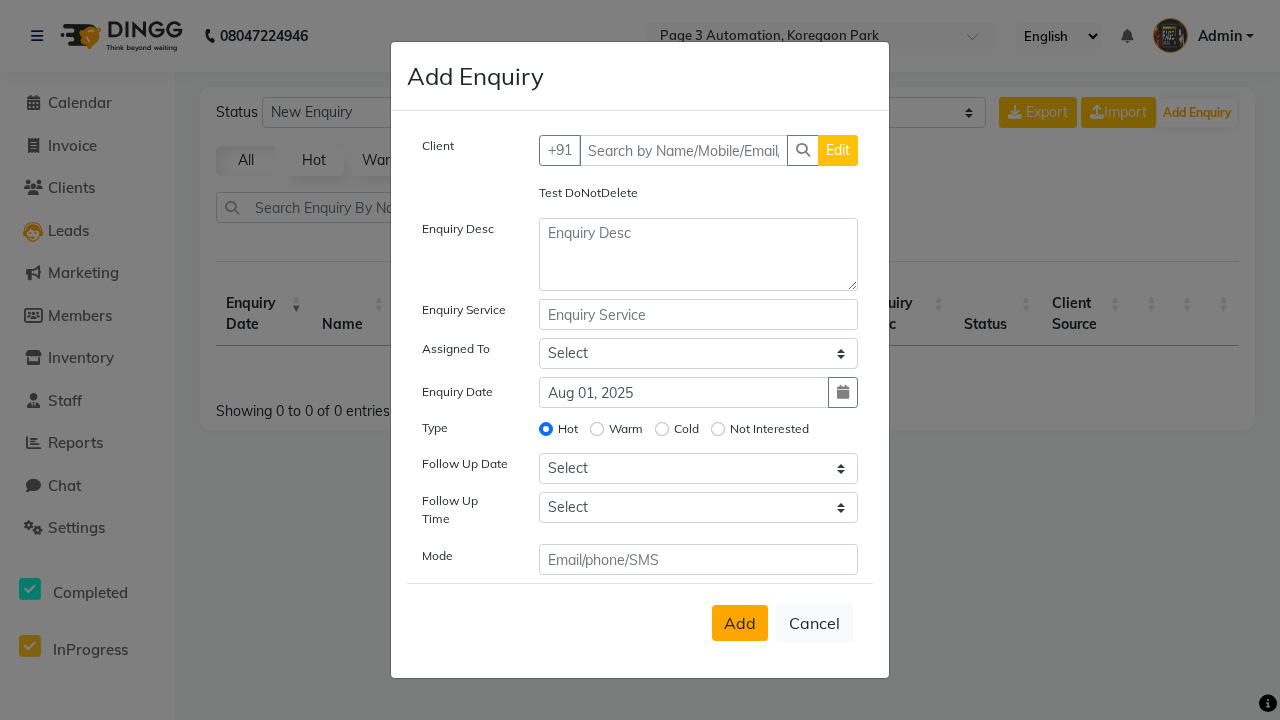 type 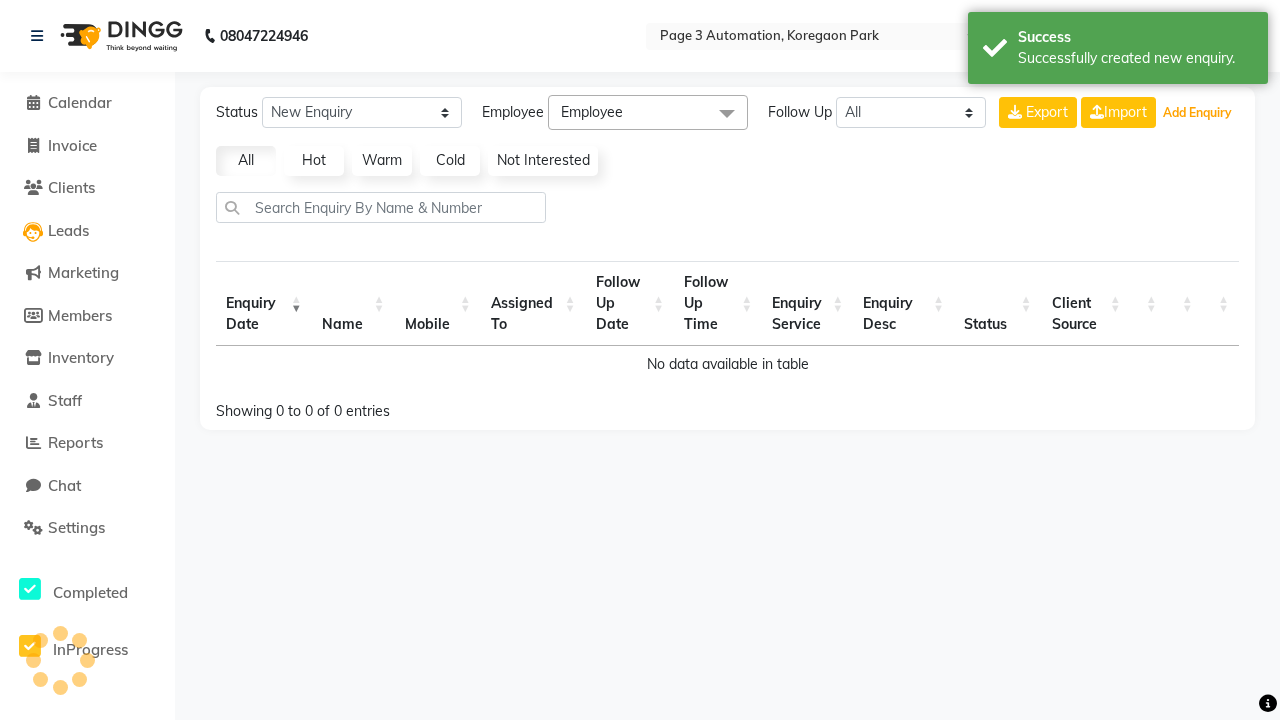 select on "10" 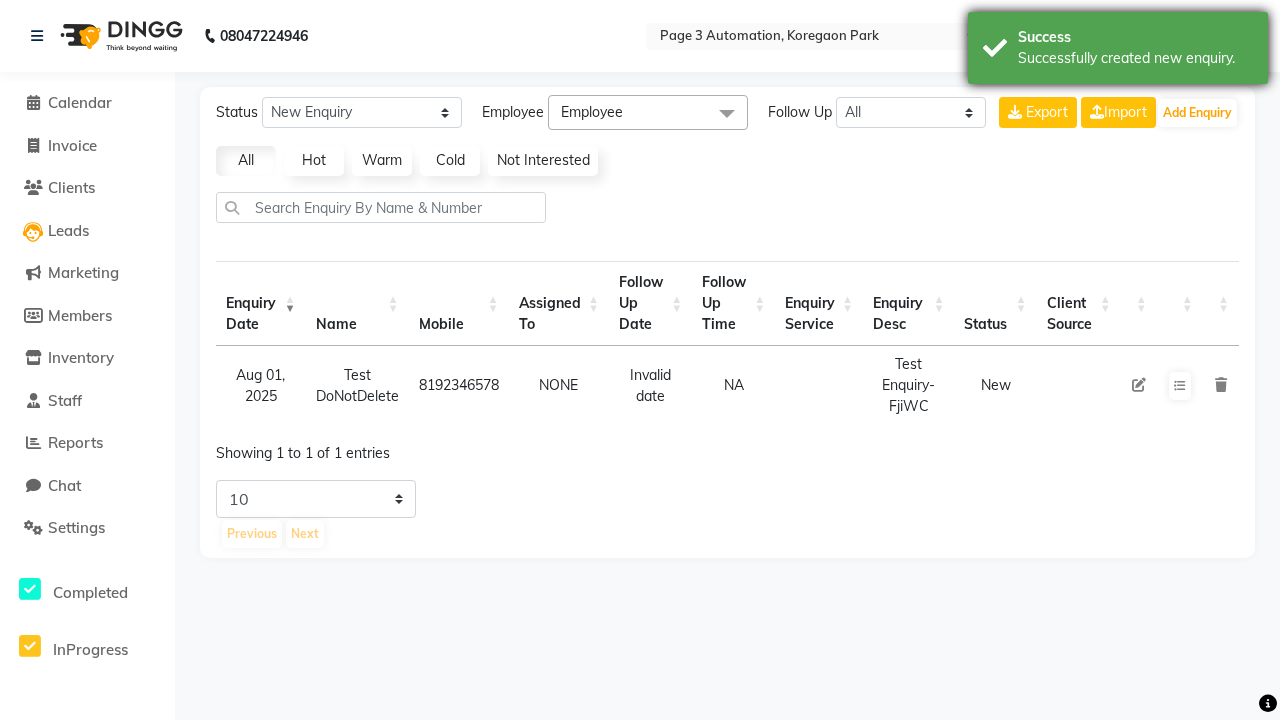 click on "Successfully created new enquiry." at bounding box center [1135, 58] 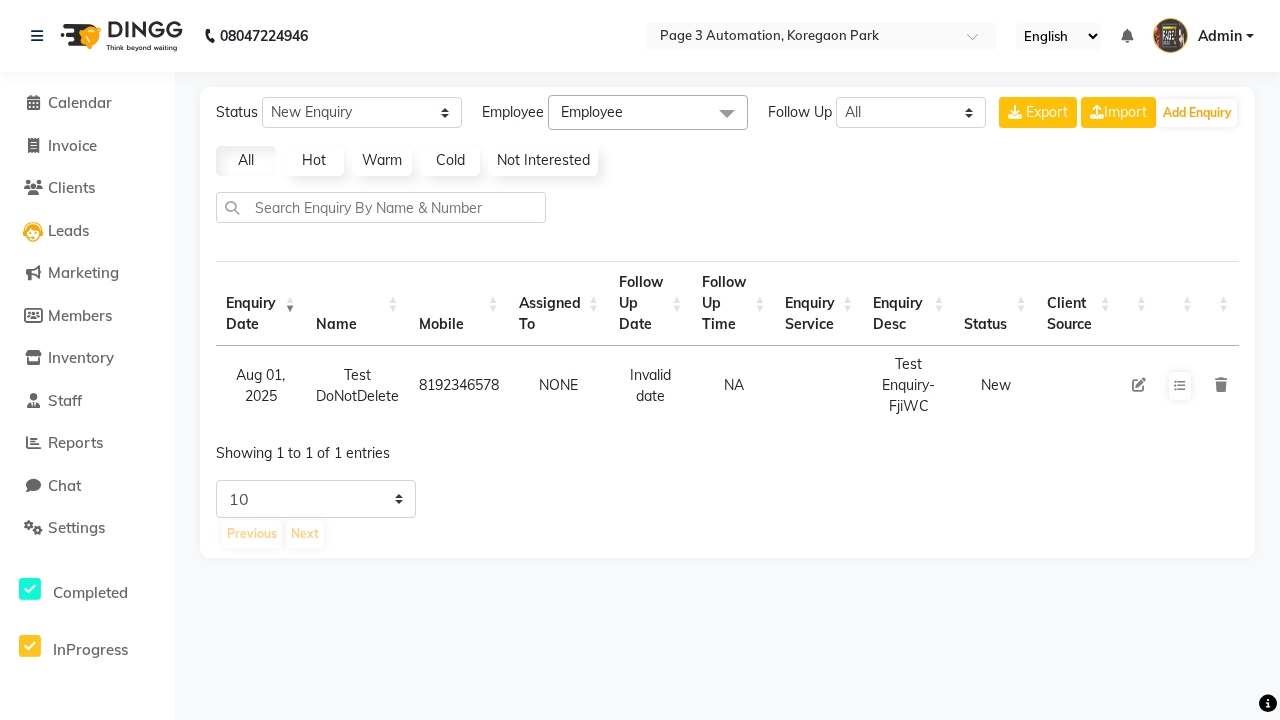 click at bounding box center (1139, 385) 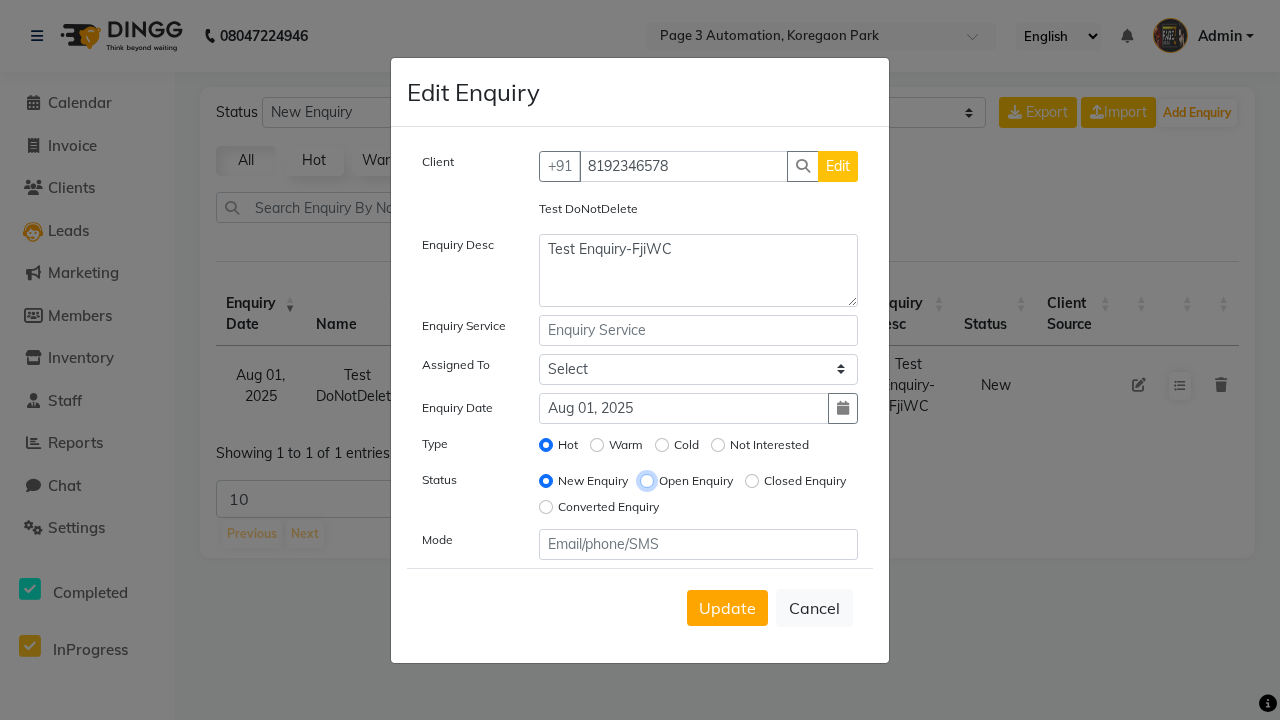 click on "Open Enquiry" at bounding box center (647, 481) 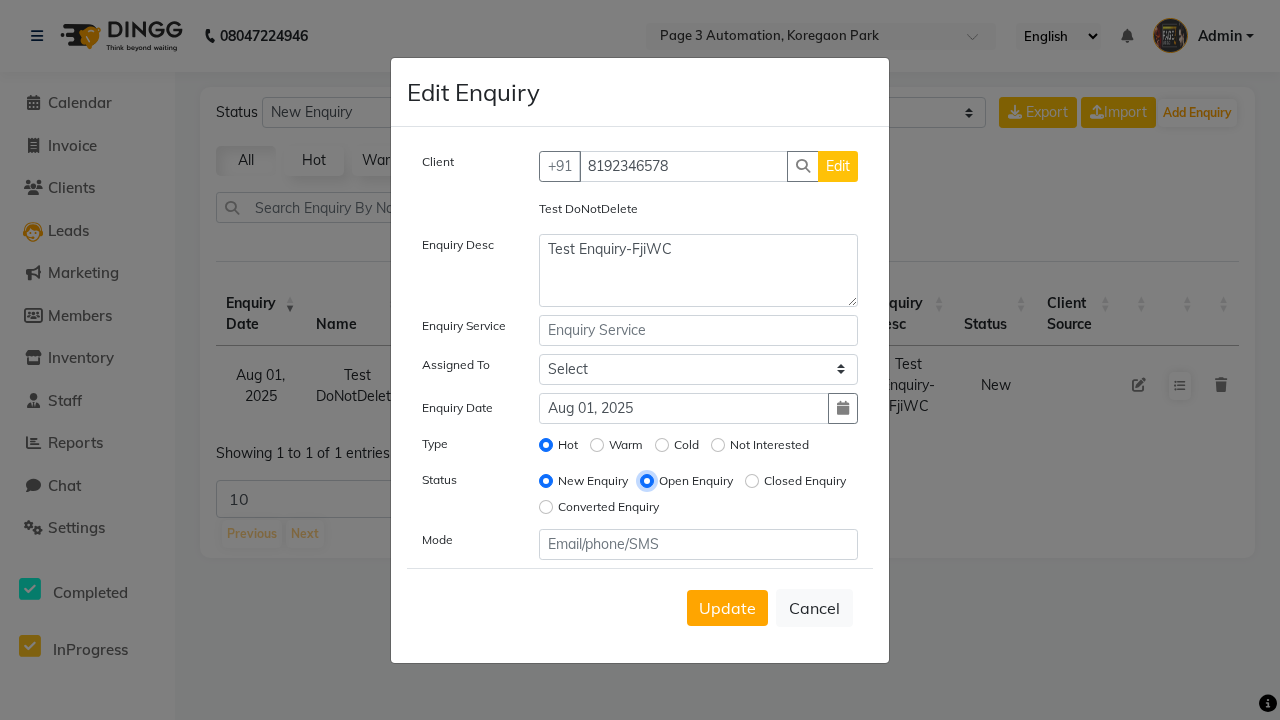 radio on "false" 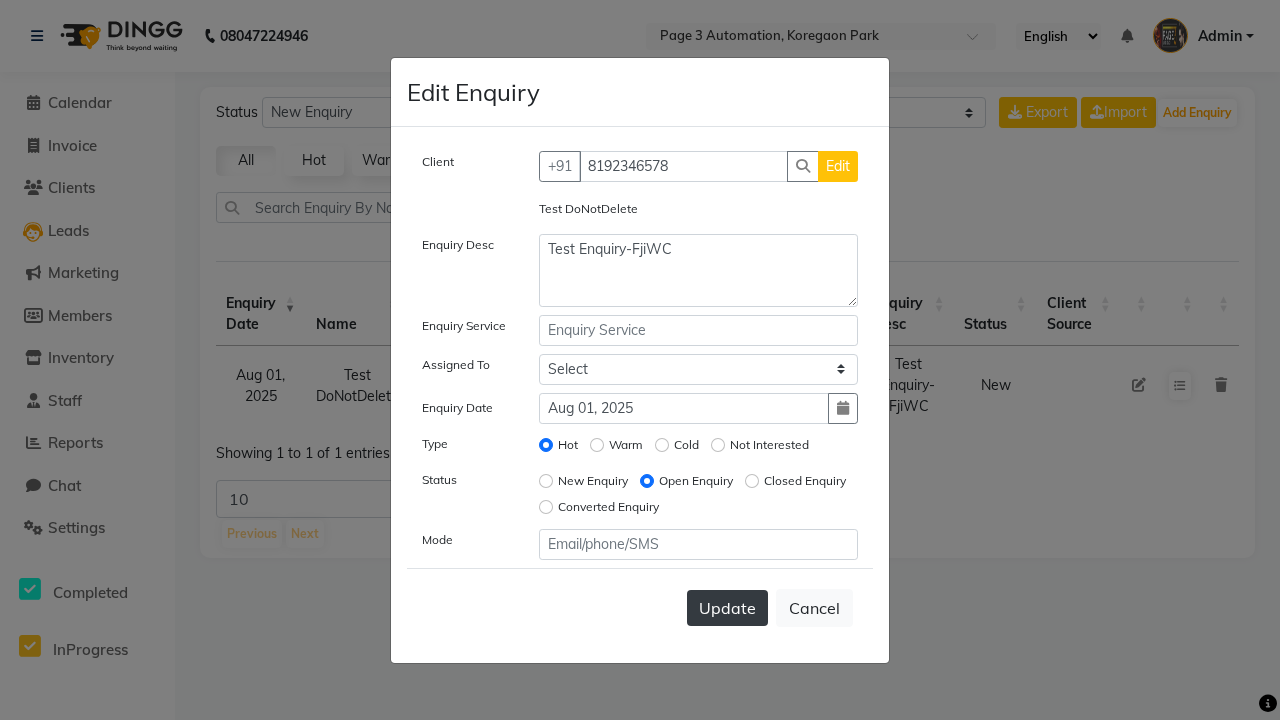 click on "Update" at bounding box center [727, 608] 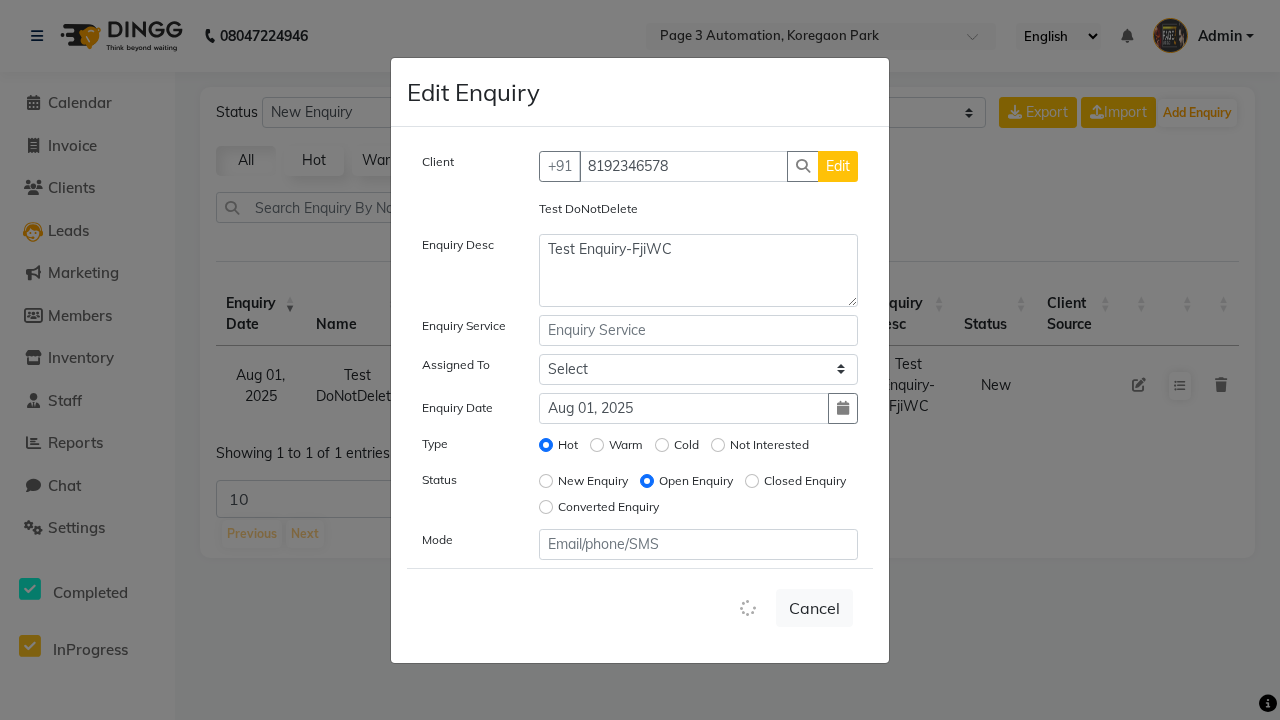 type 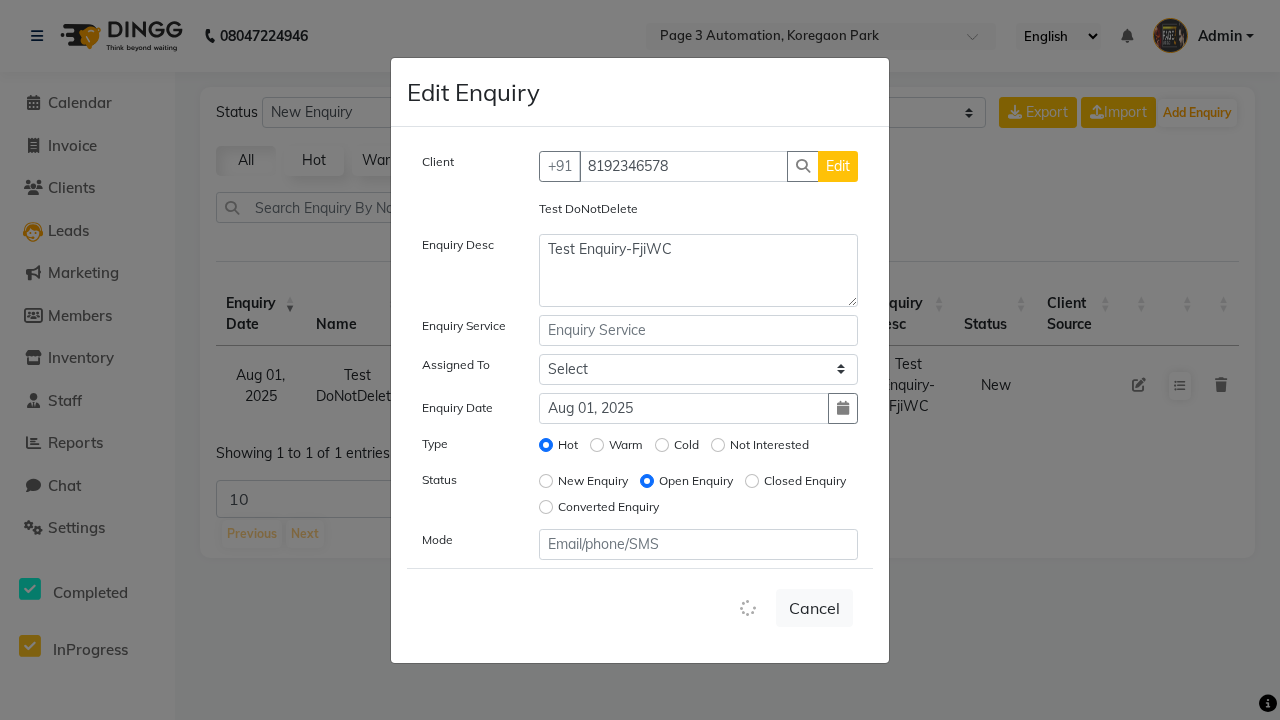 type 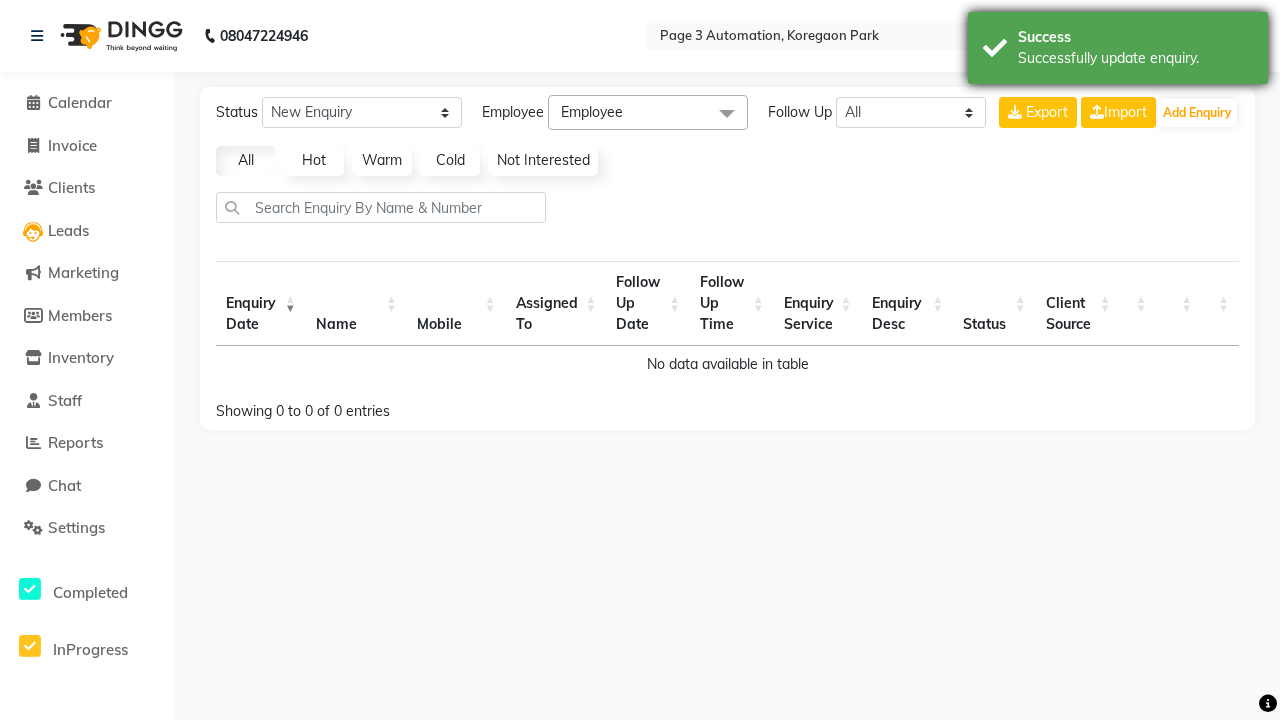 click on "Successfully update enquiry." at bounding box center [1135, 58] 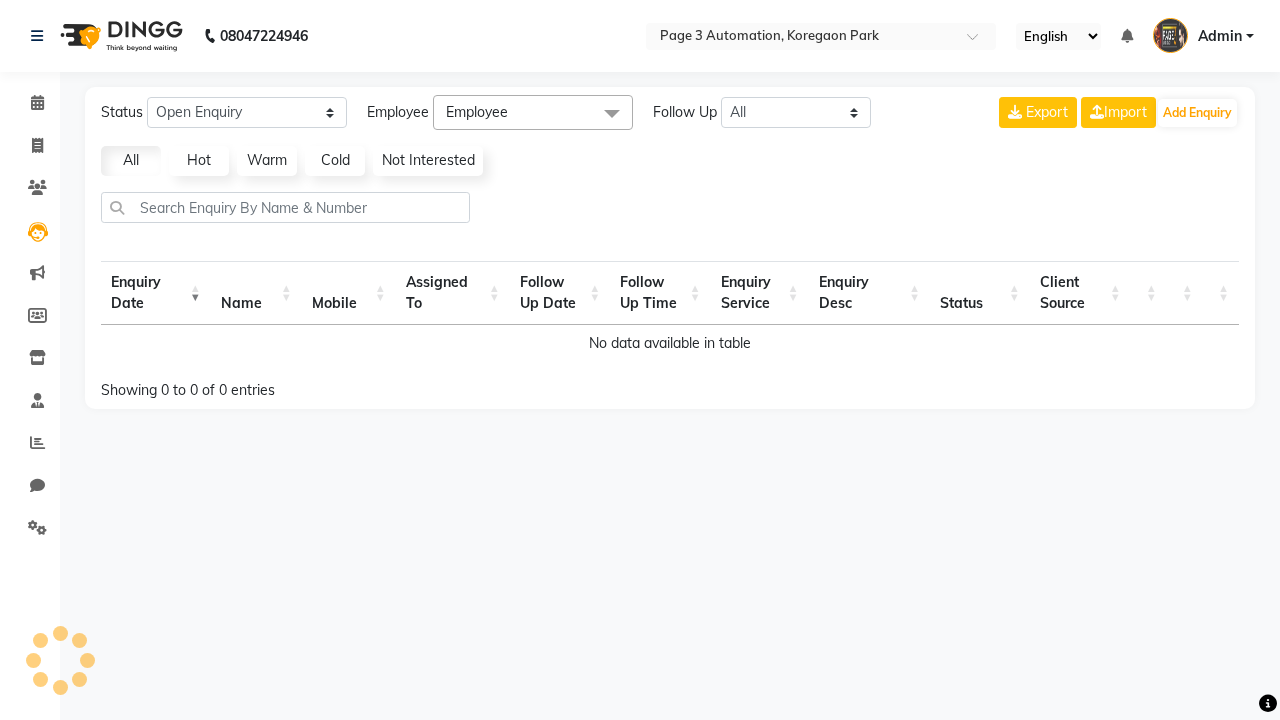 select on "Open" 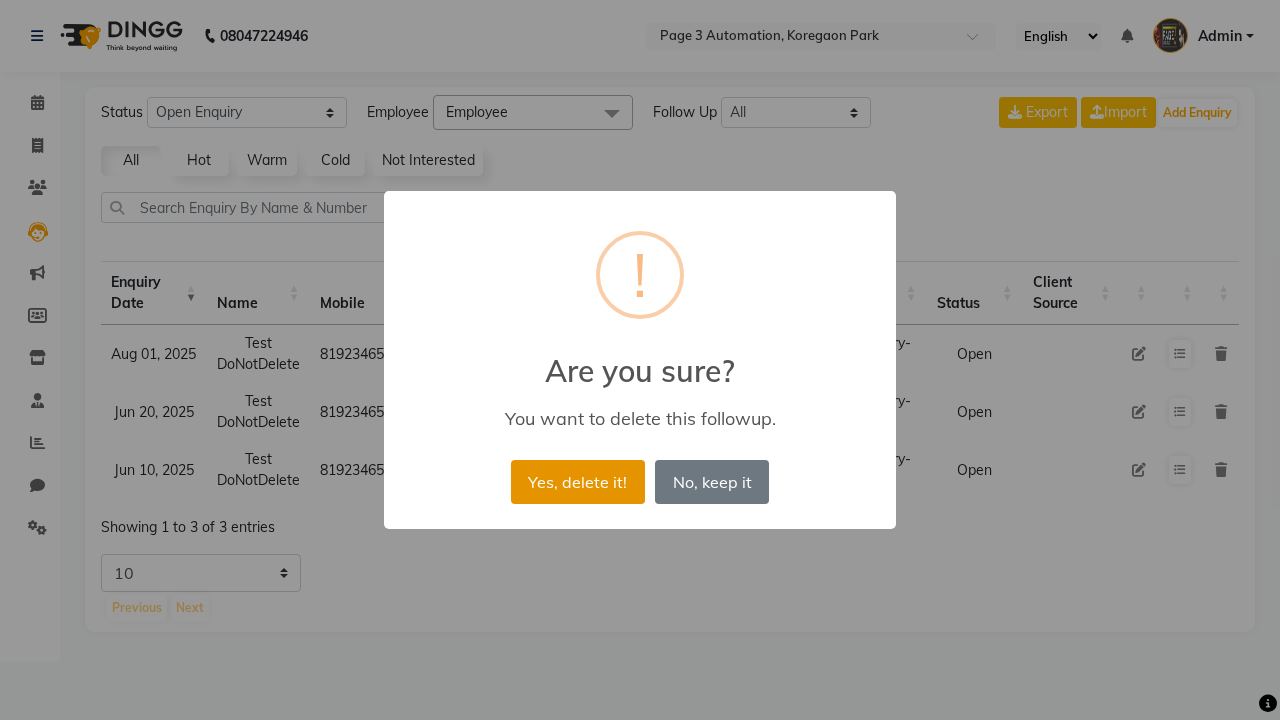 click on "Yes, delete it!" at bounding box center (578, 482) 